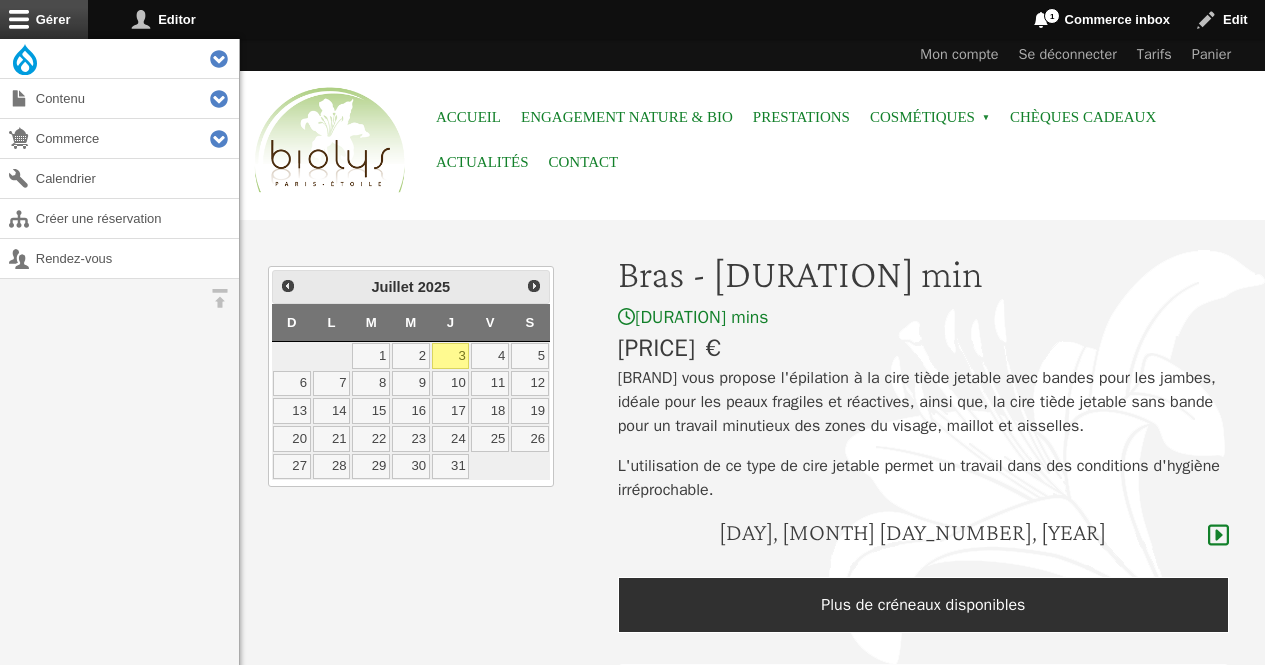 scroll, scrollTop: 0, scrollLeft: 0, axis: both 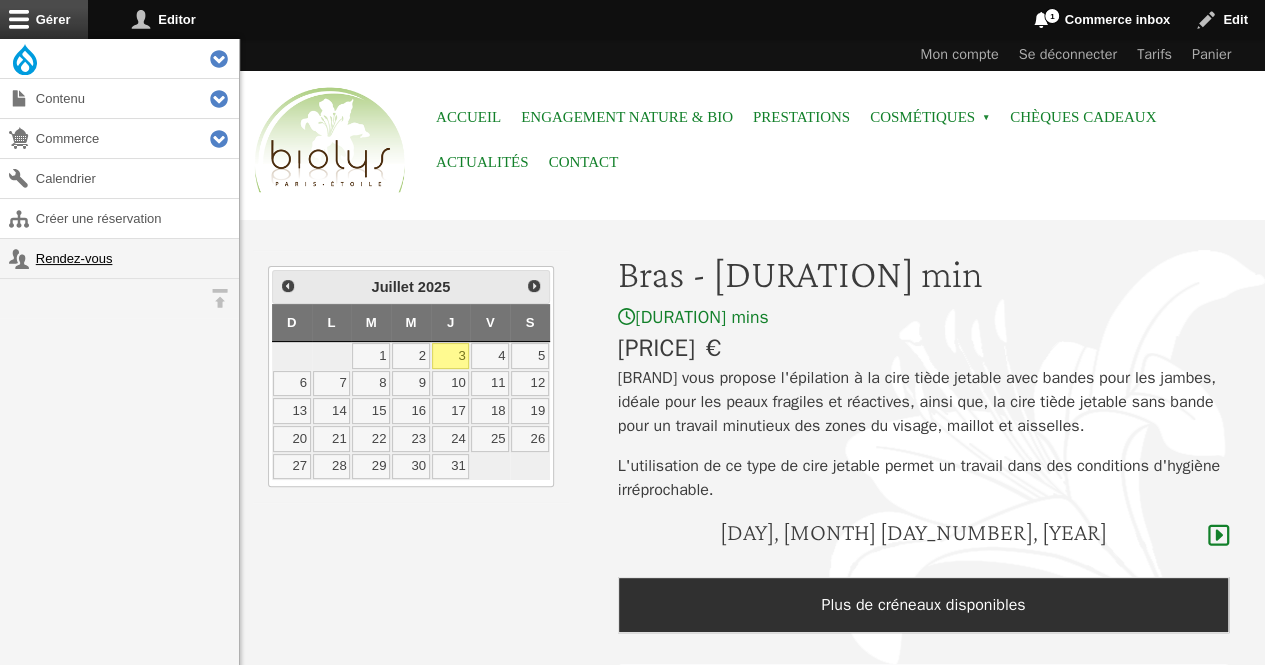 click on "Rendez-vous" at bounding box center [119, 258] 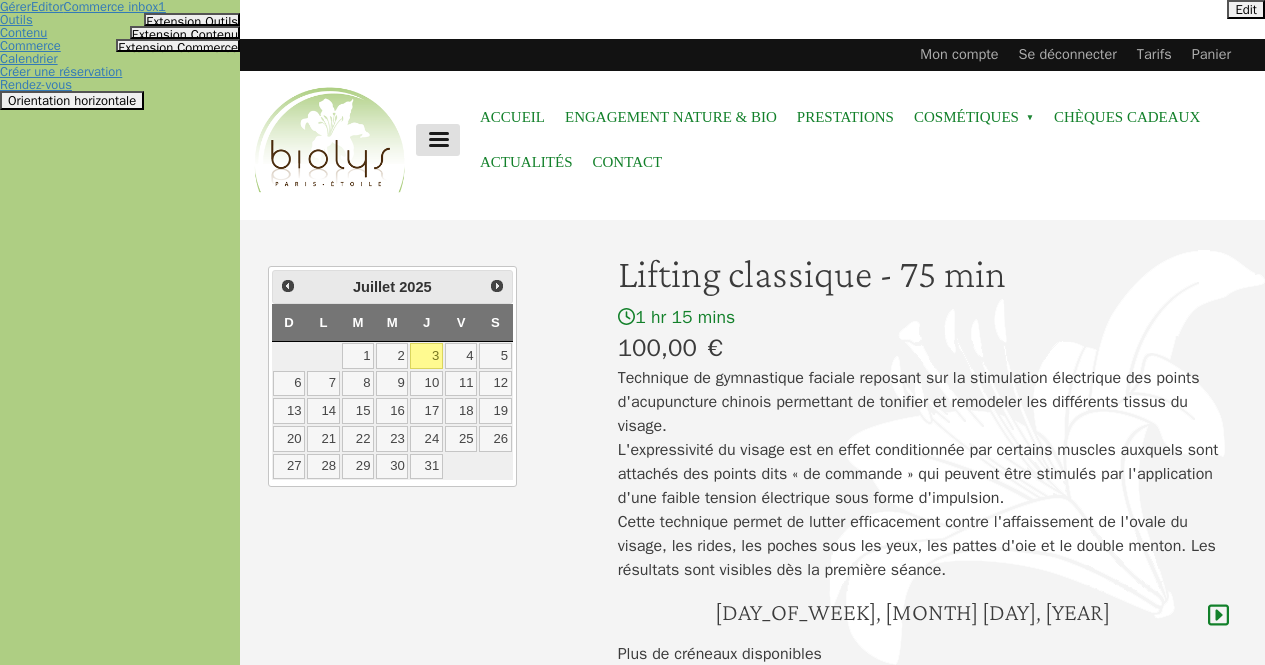 scroll, scrollTop: 0, scrollLeft: 0, axis: both 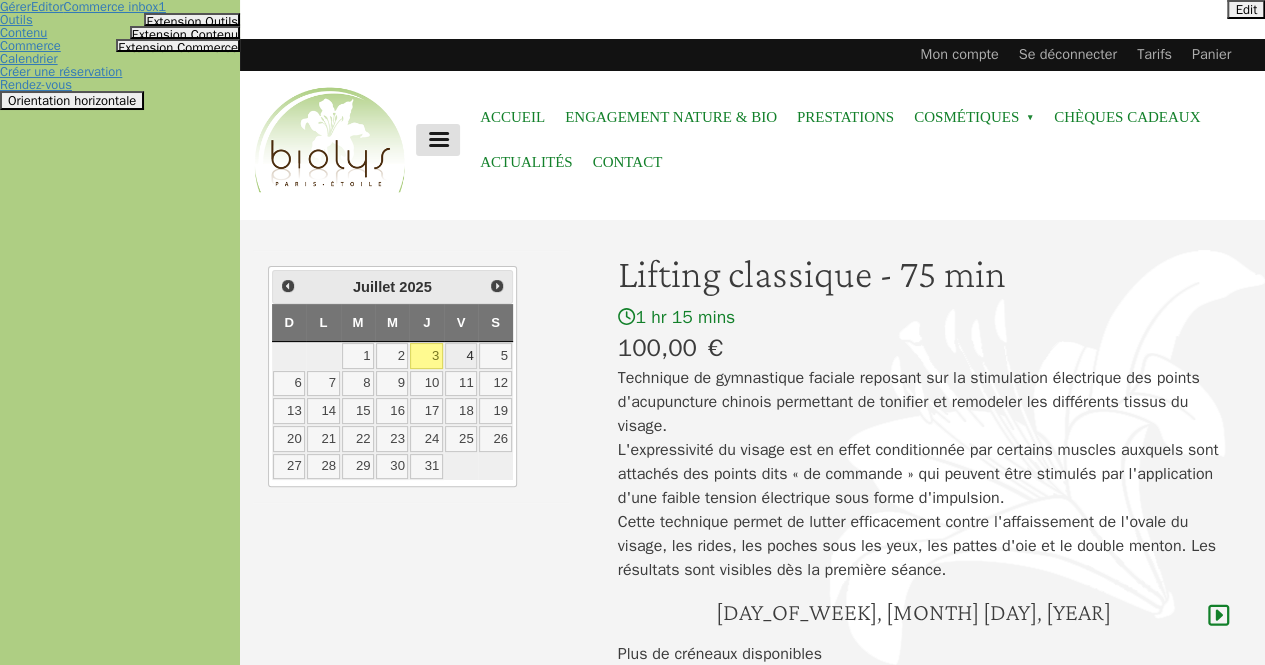 click on "4" at bounding box center (461, 356) 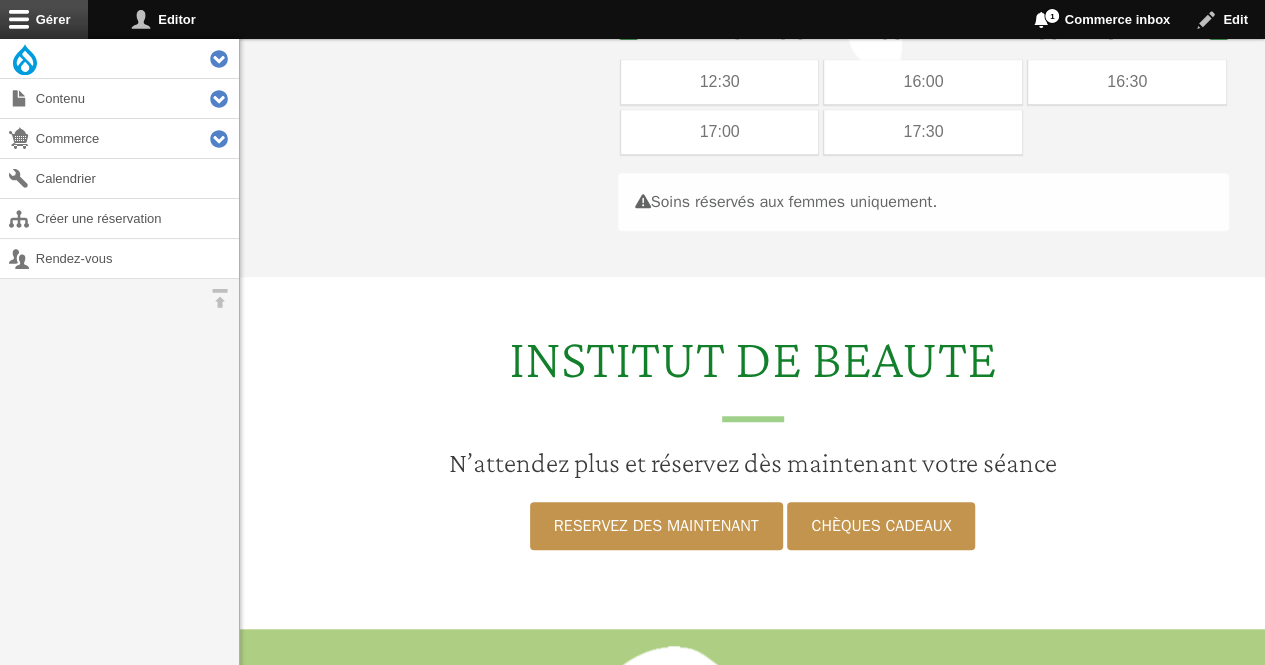 scroll, scrollTop: 597, scrollLeft: 0, axis: vertical 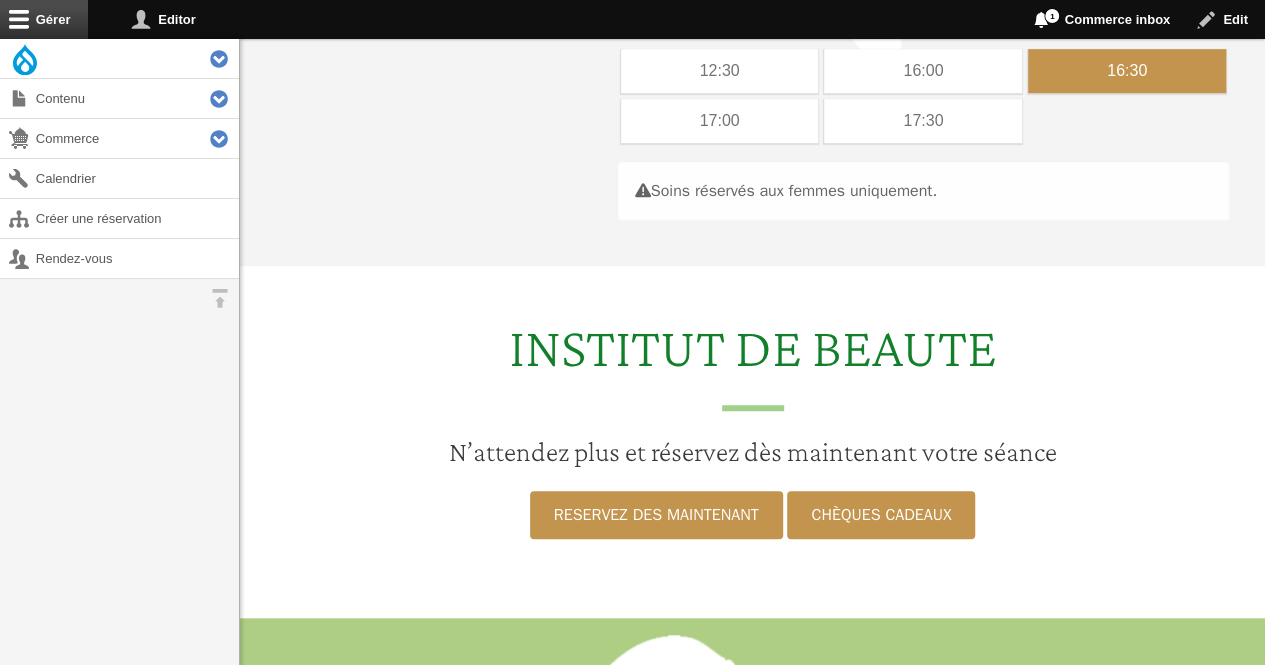 click on "16:30" at bounding box center (1127, 71) 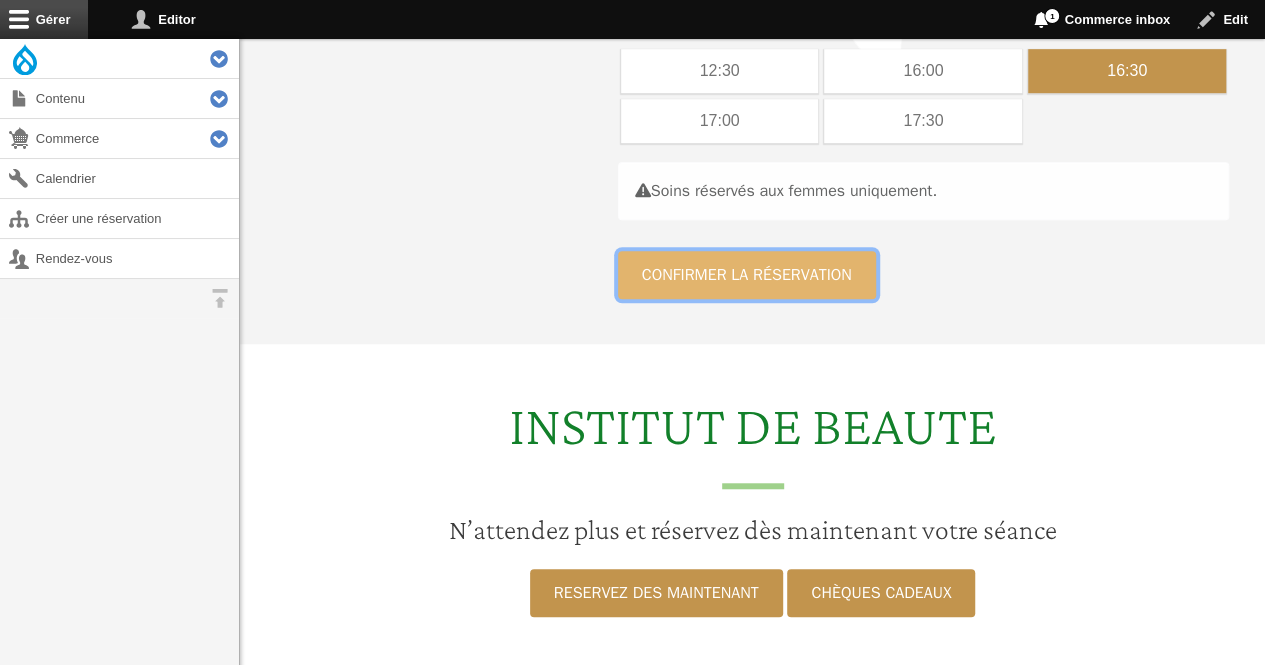 click on "Confirmer la réservation" at bounding box center (747, 275) 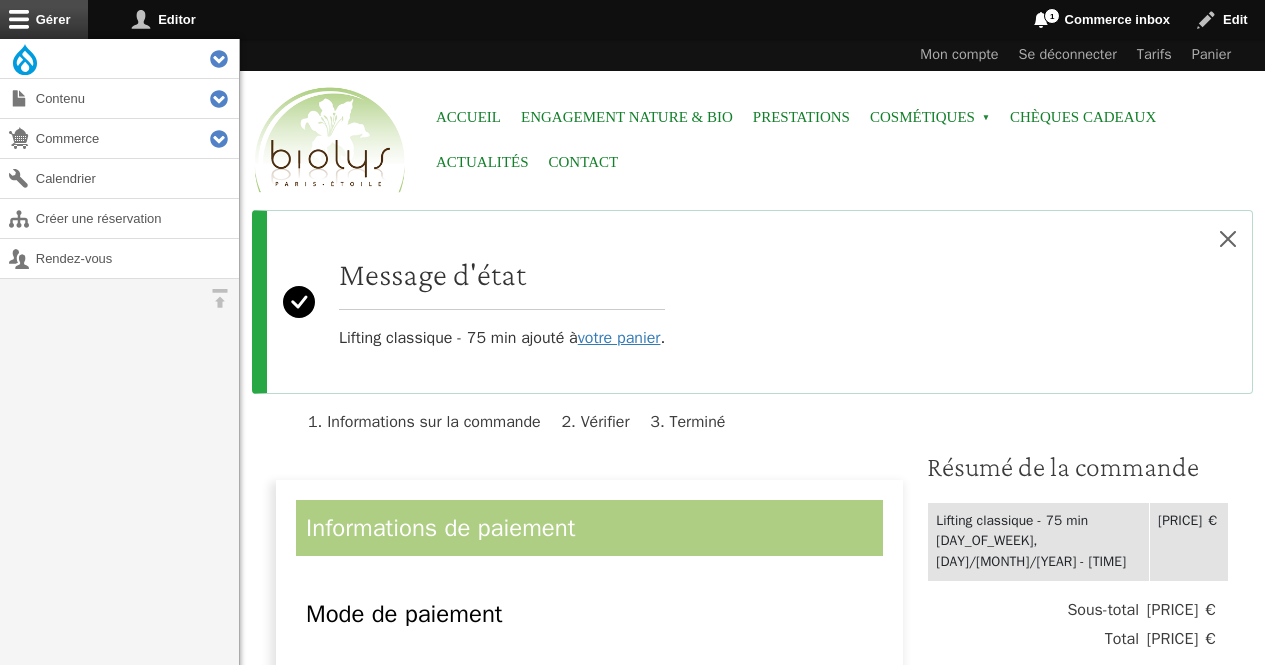 scroll, scrollTop: 0, scrollLeft: 0, axis: both 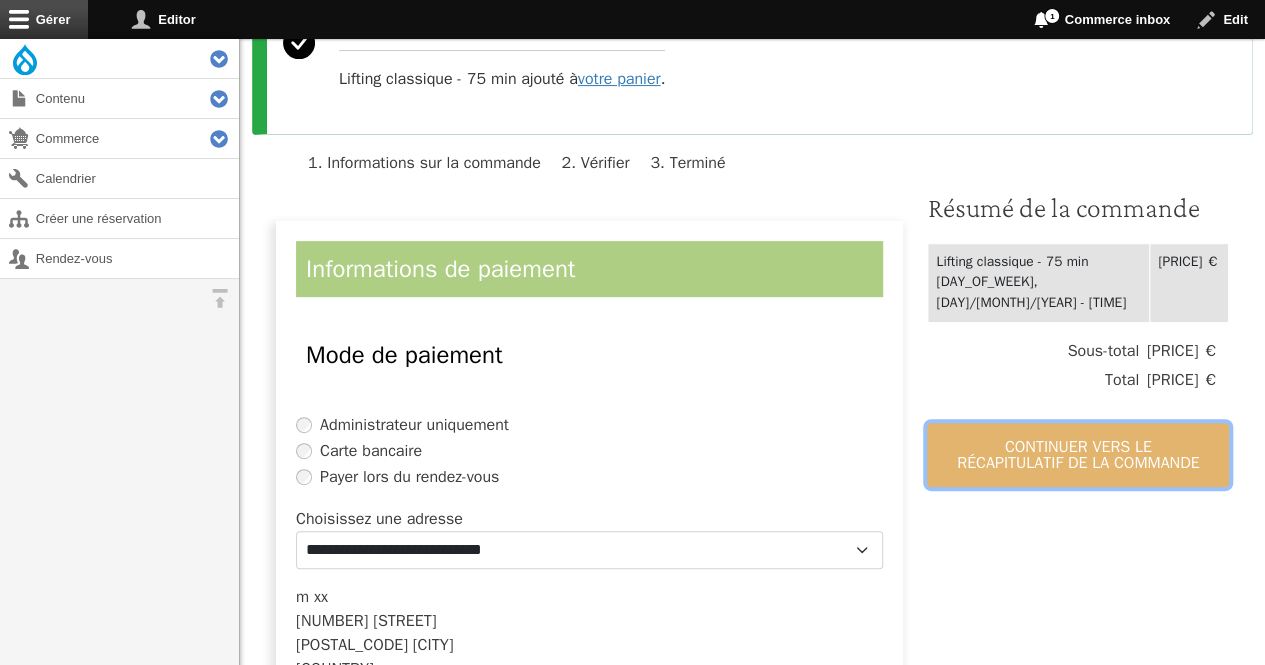 click on "Continuer vers le récapitulatif de la commande" at bounding box center [1078, 455] 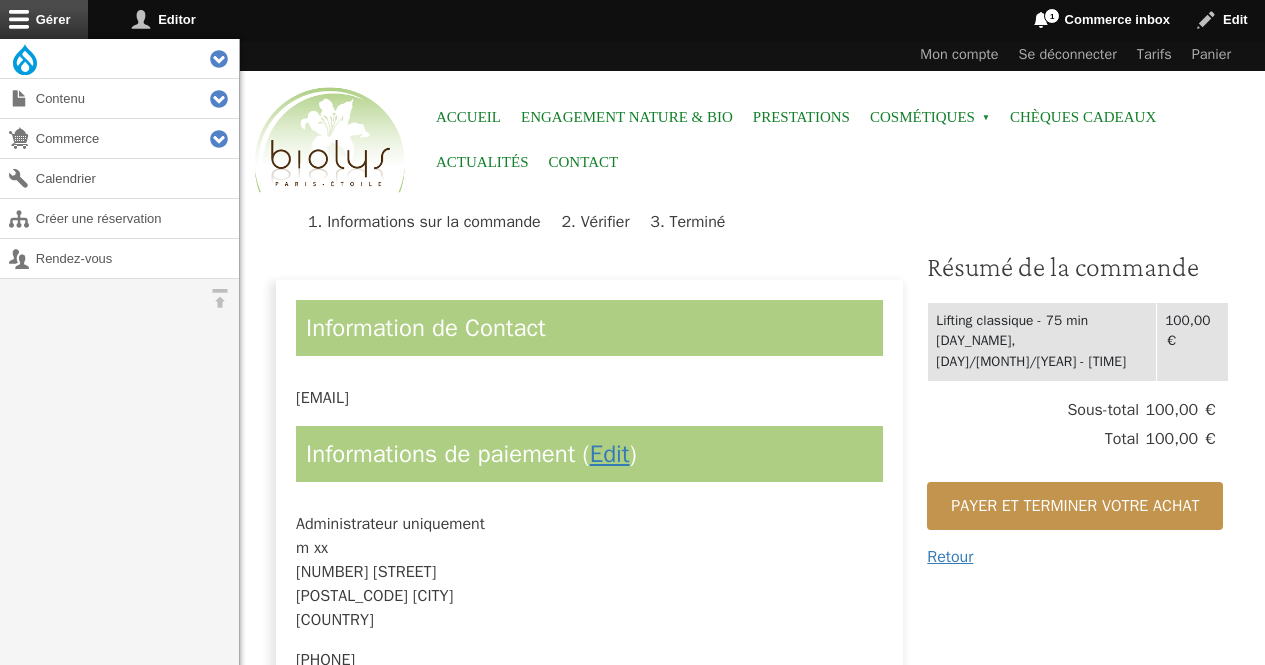 scroll, scrollTop: 0, scrollLeft: 0, axis: both 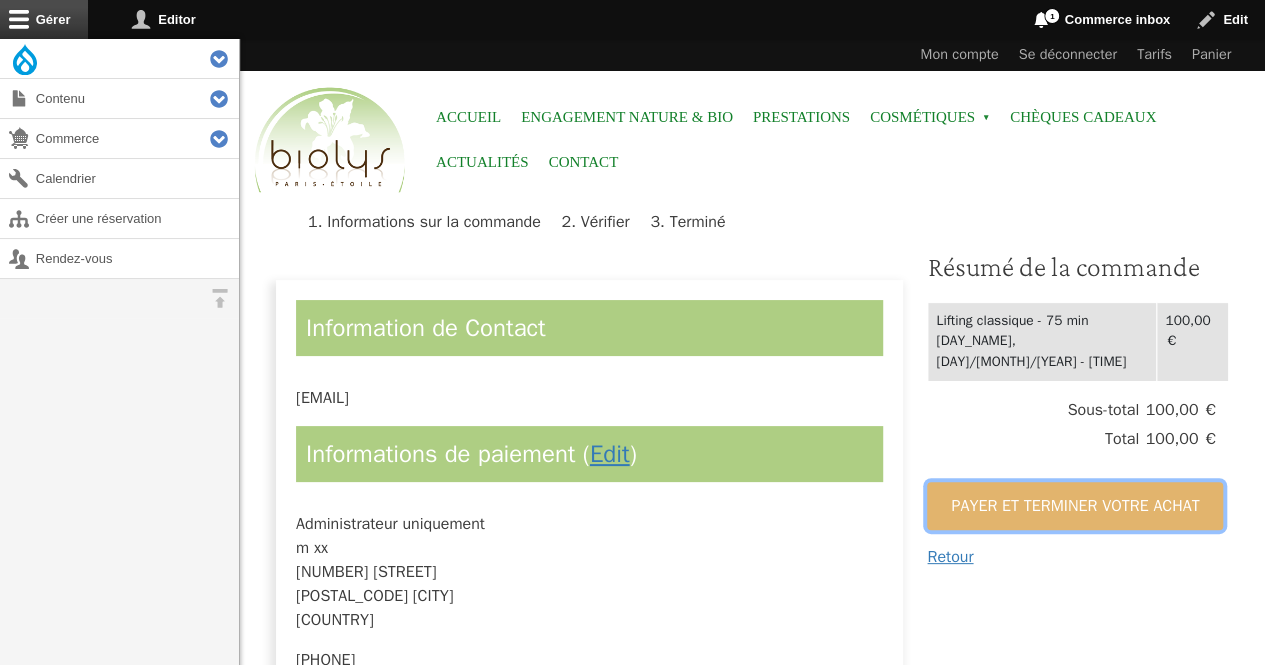 click on "Payer et terminer votre achat" at bounding box center (1075, 506) 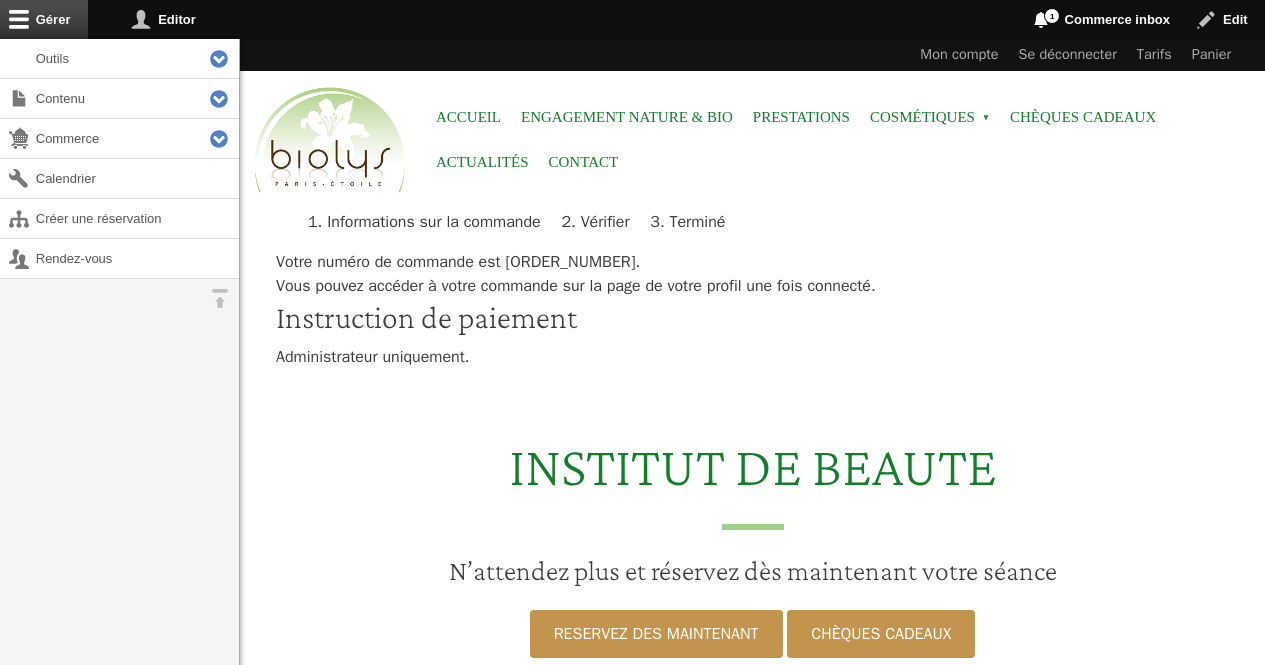 scroll, scrollTop: 0, scrollLeft: 0, axis: both 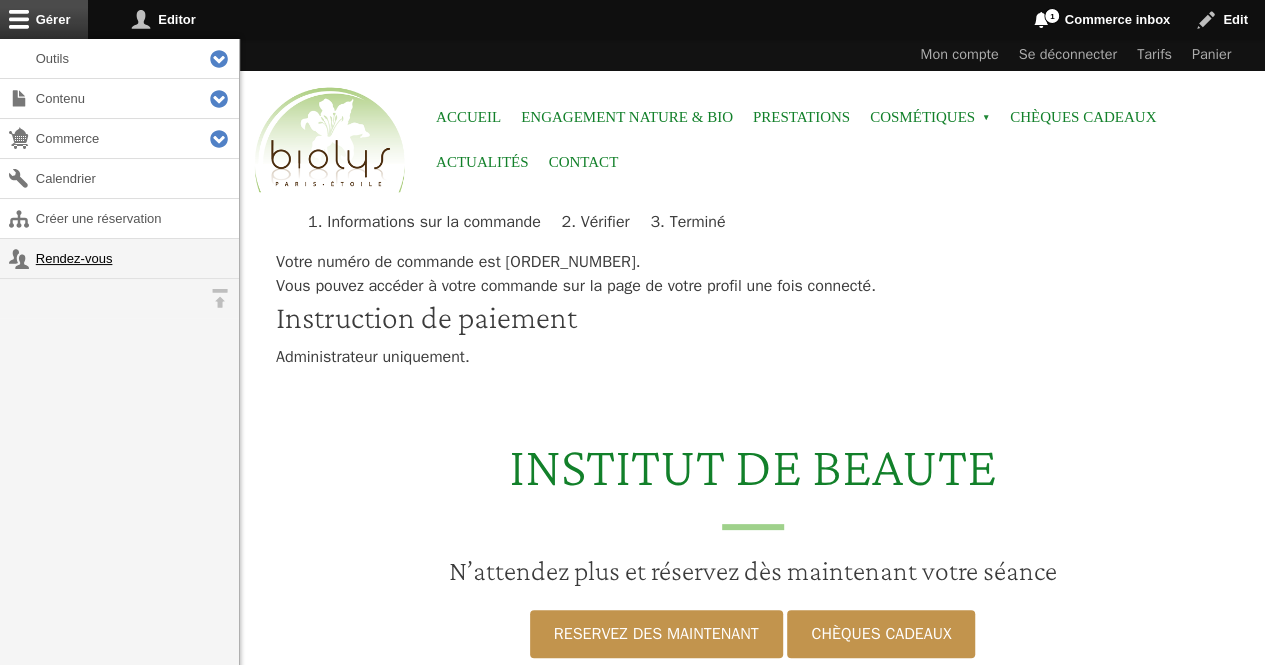 click on "Rendez-vous" at bounding box center (119, 258) 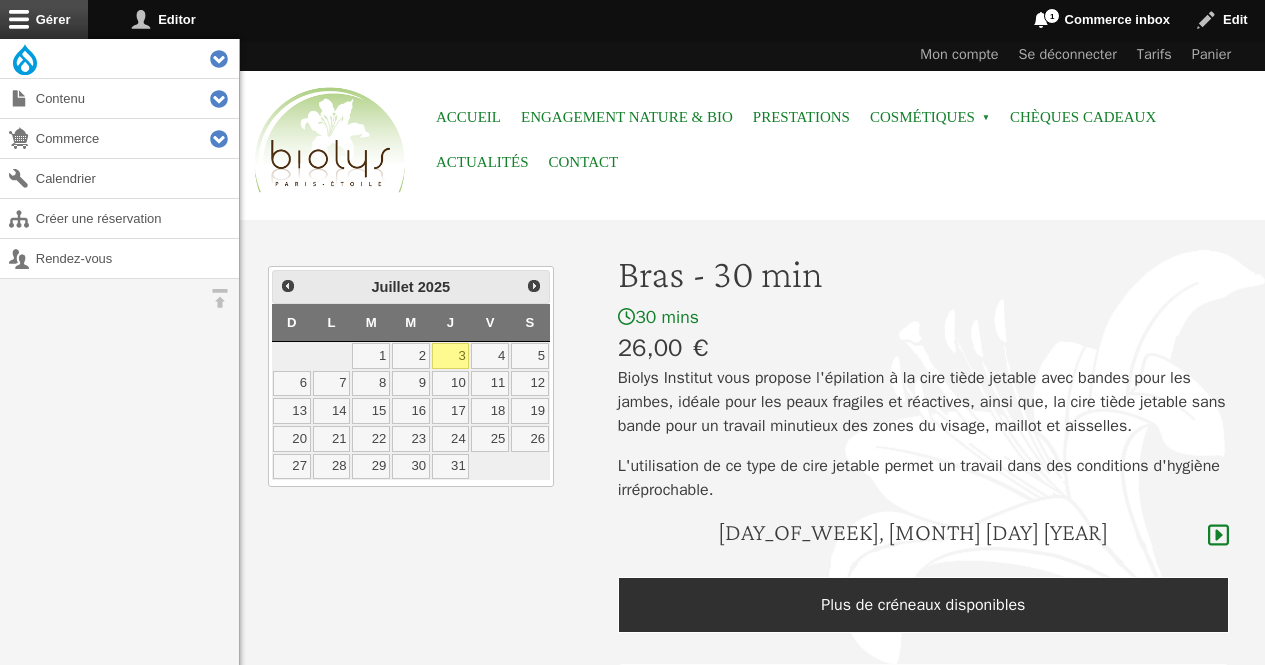 scroll, scrollTop: 0, scrollLeft: 0, axis: both 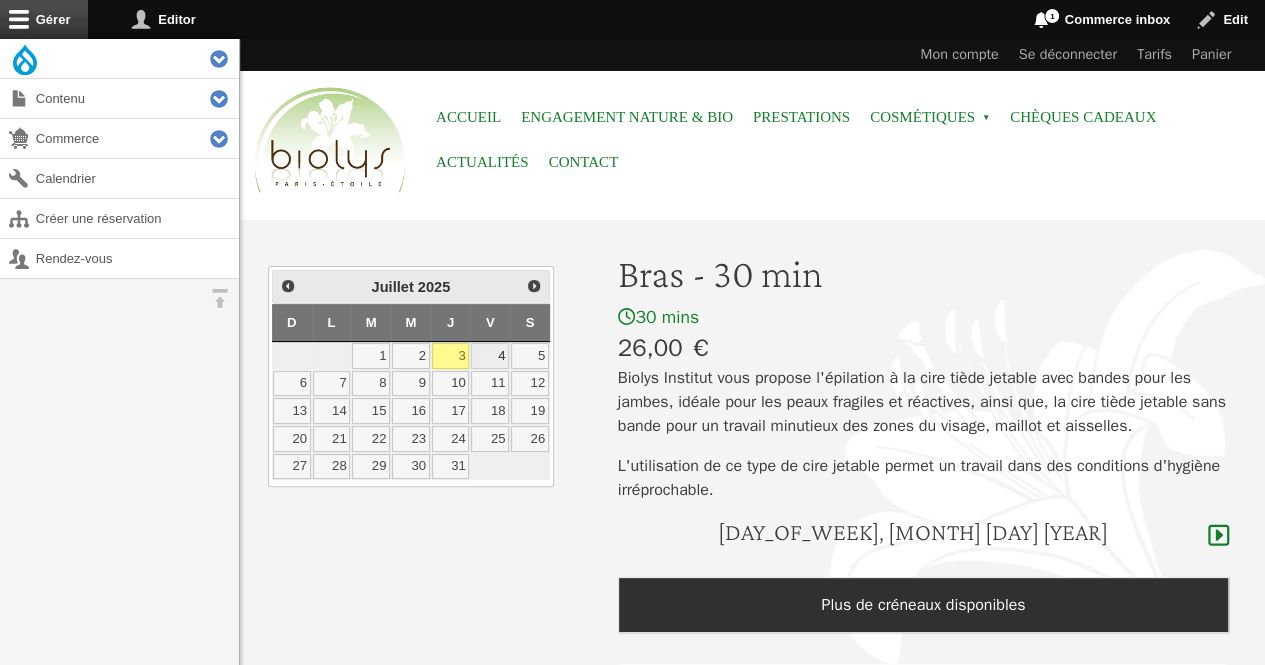 click on "4" at bounding box center [490, 356] 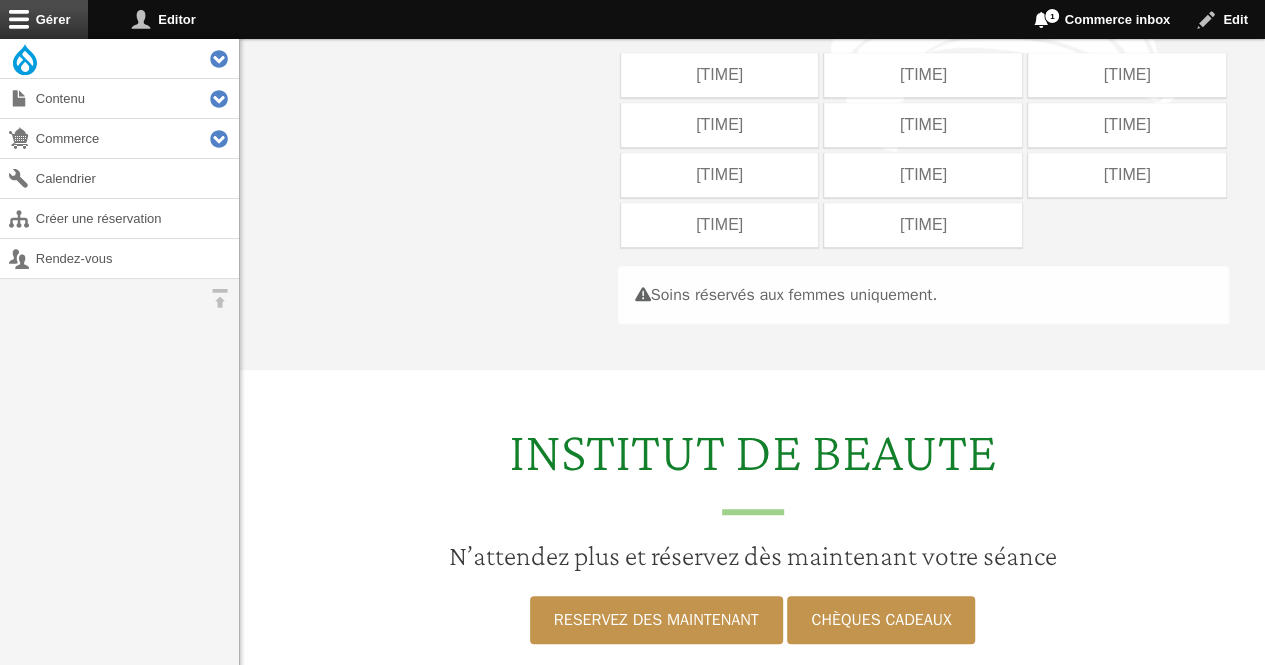 scroll, scrollTop: 517, scrollLeft: 0, axis: vertical 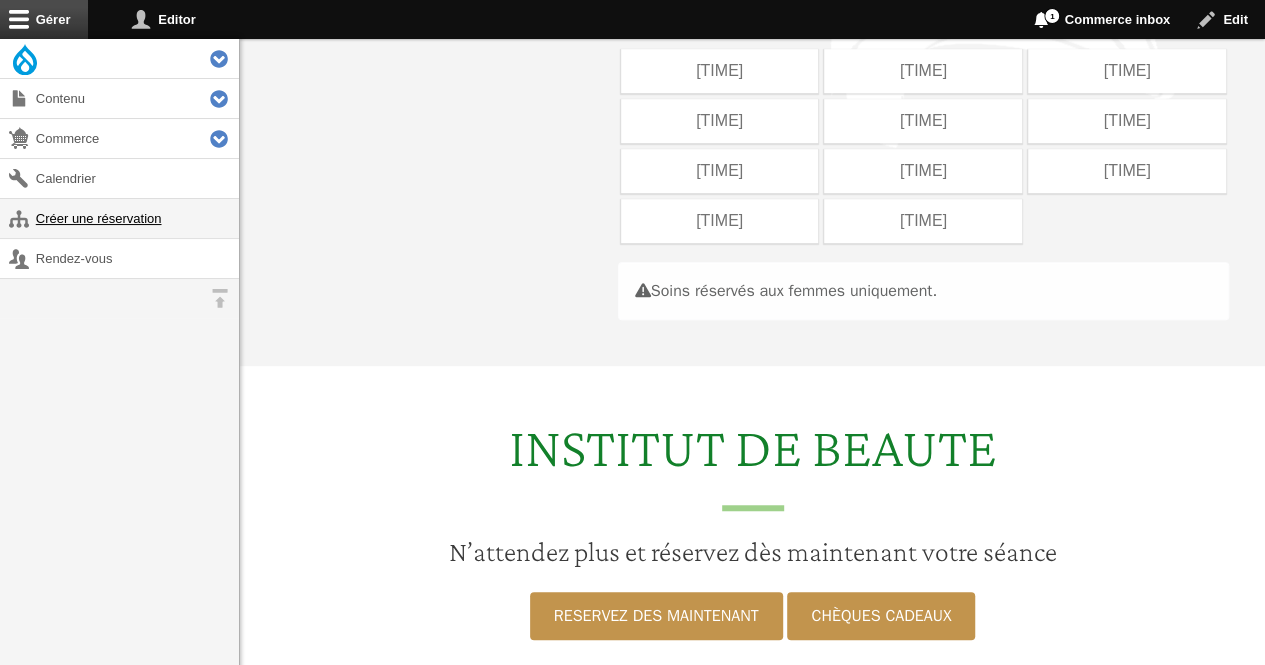 click on "Créer une réservation" at bounding box center [119, 218] 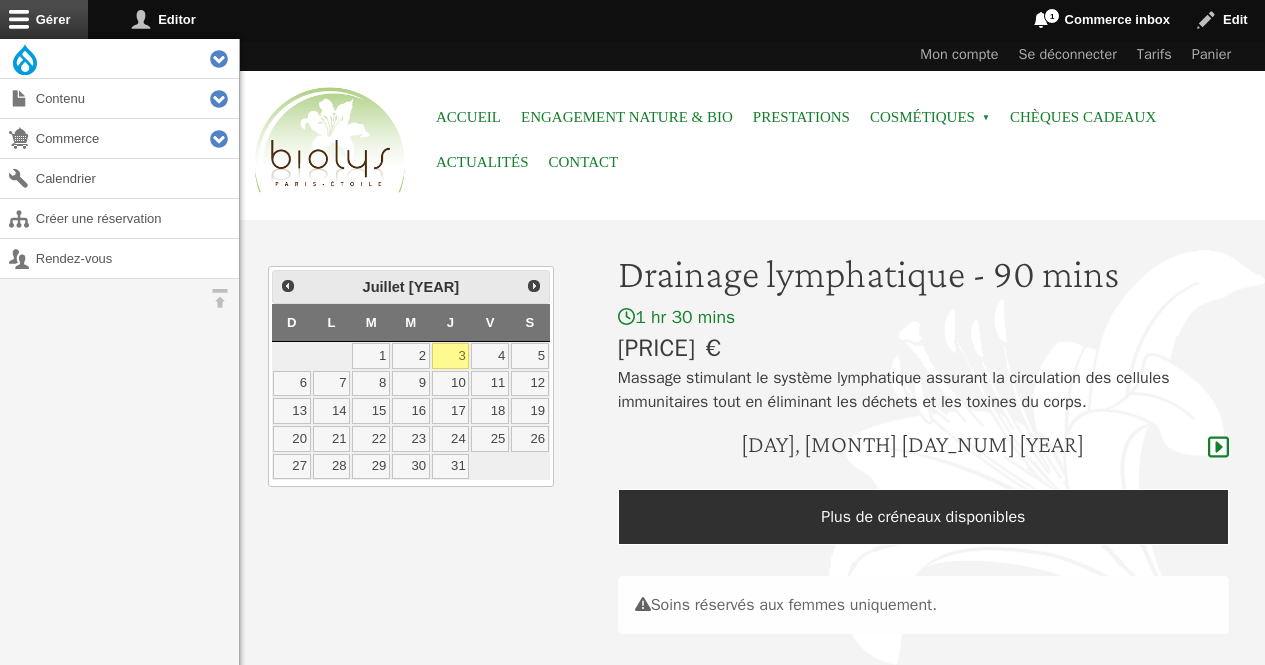 scroll, scrollTop: 0, scrollLeft: 0, axis: both 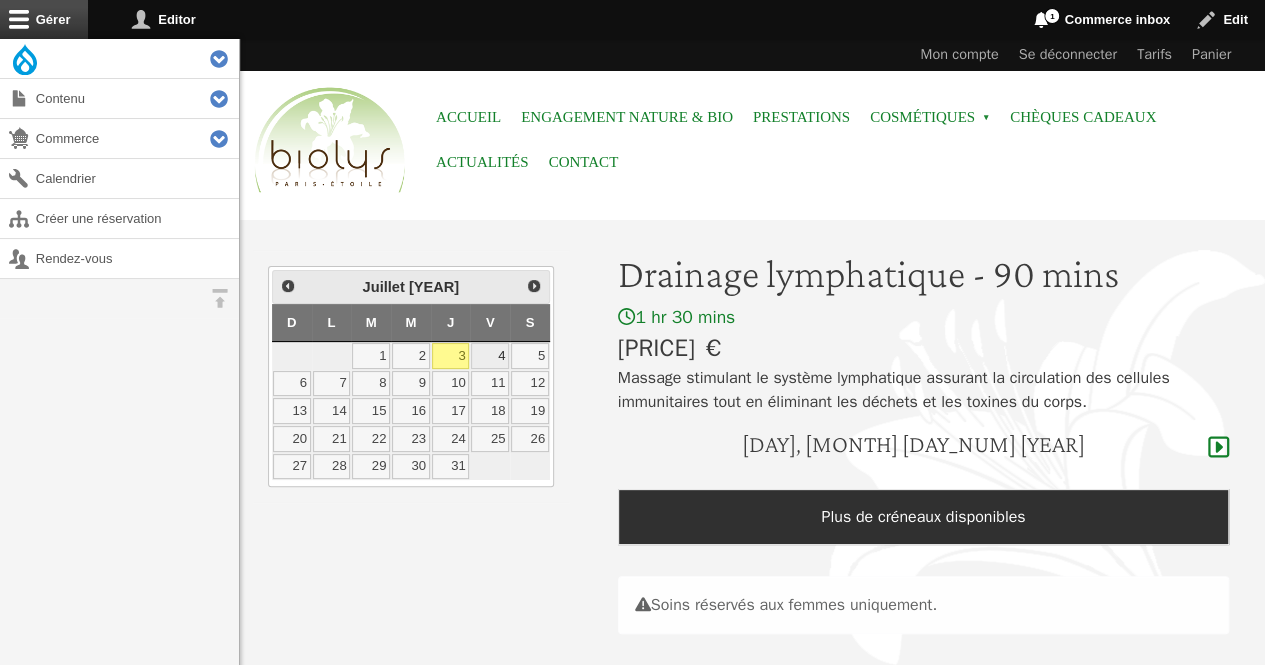 click on "4" at bounding box center [490, 356] 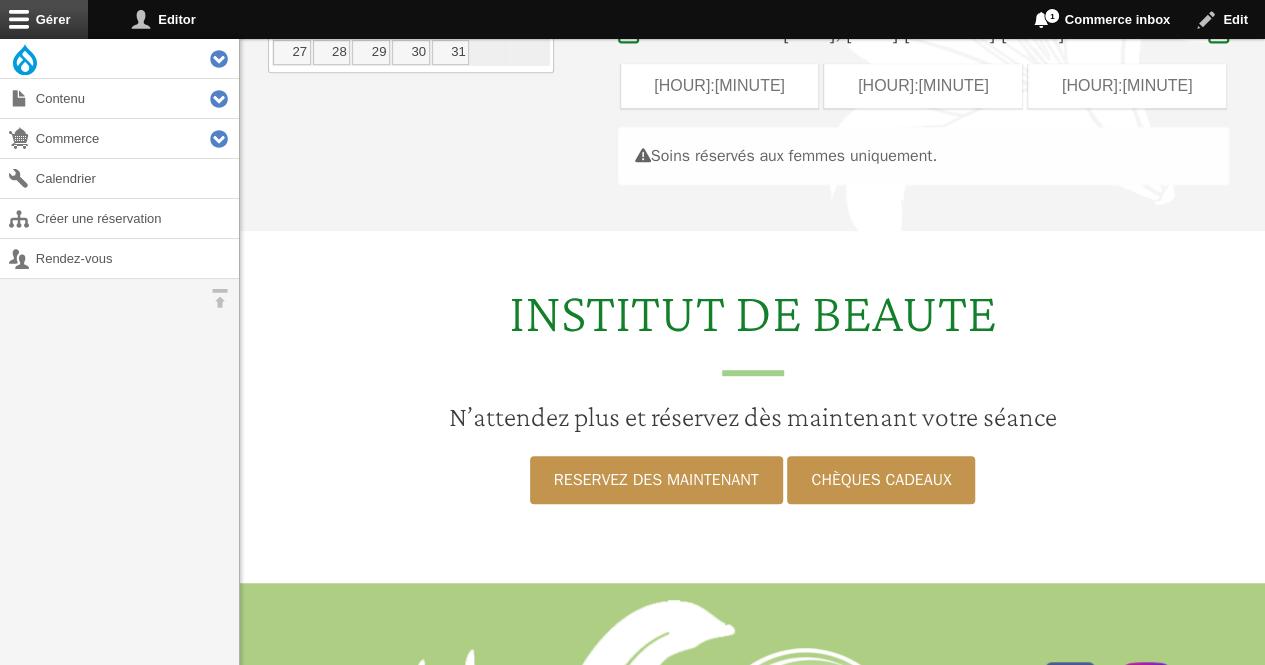 scroll, scrollTop: 429, scrollLeft: 0, axis: vertical 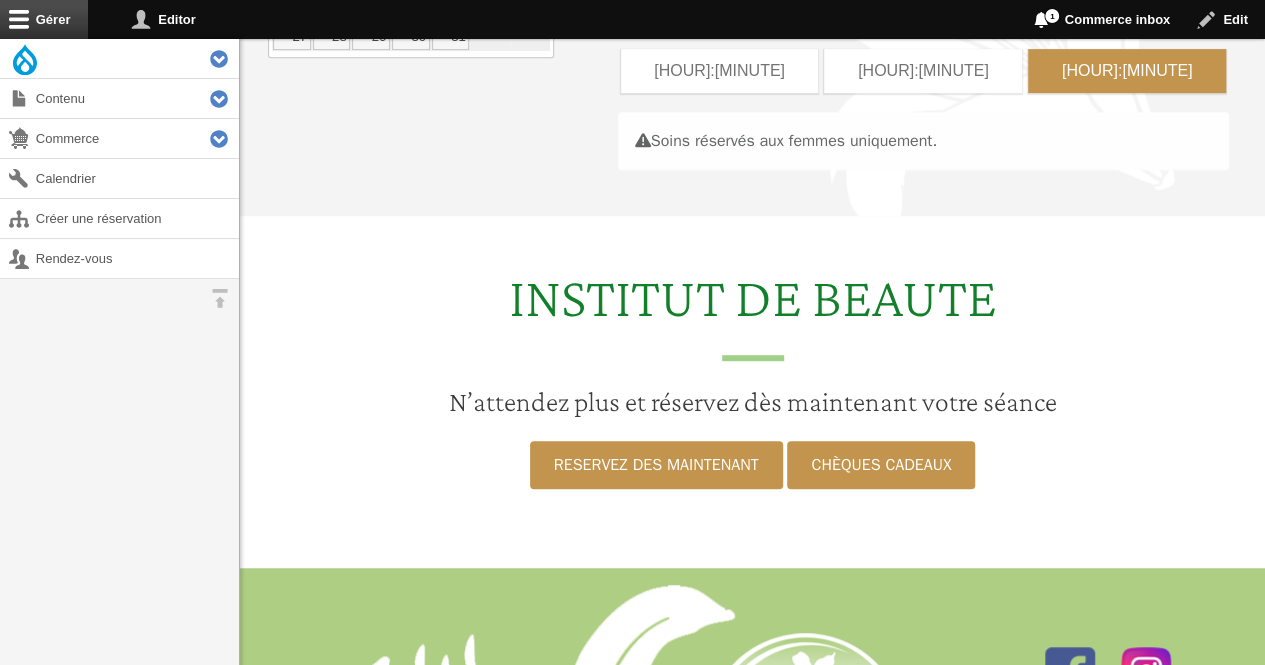 click on "17:00" at bounding box center [1127, 71] 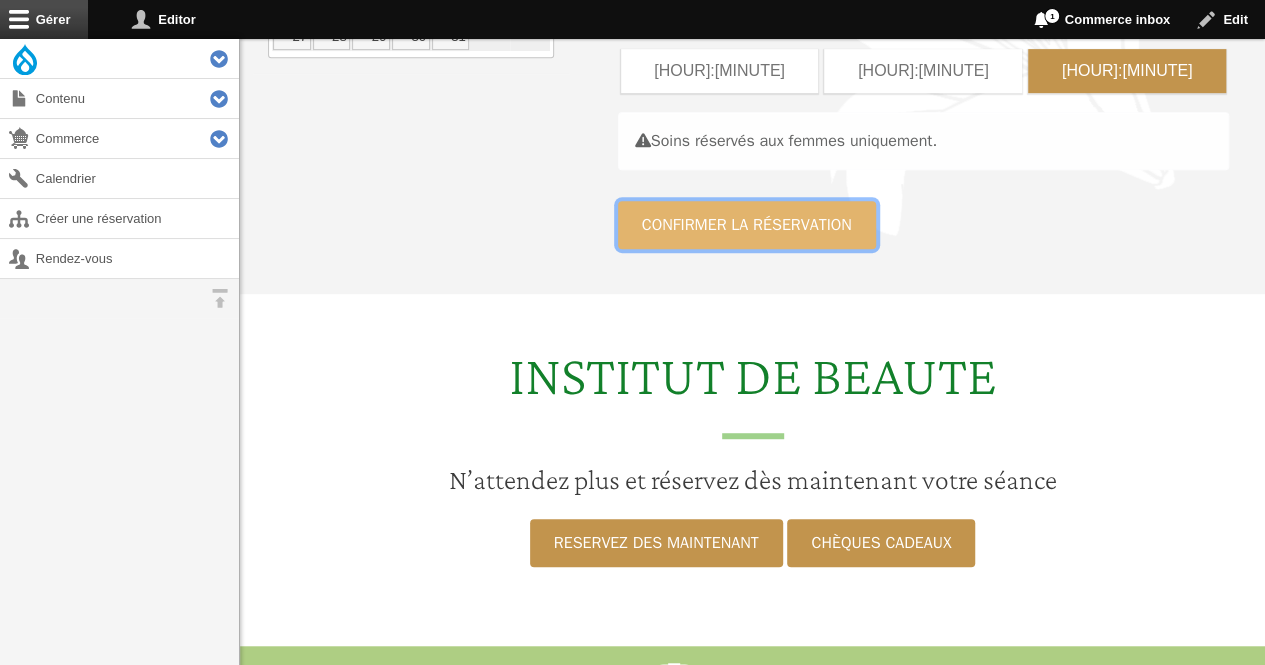 click on "Confirmer la réservation" at bounding box center (747, 225) 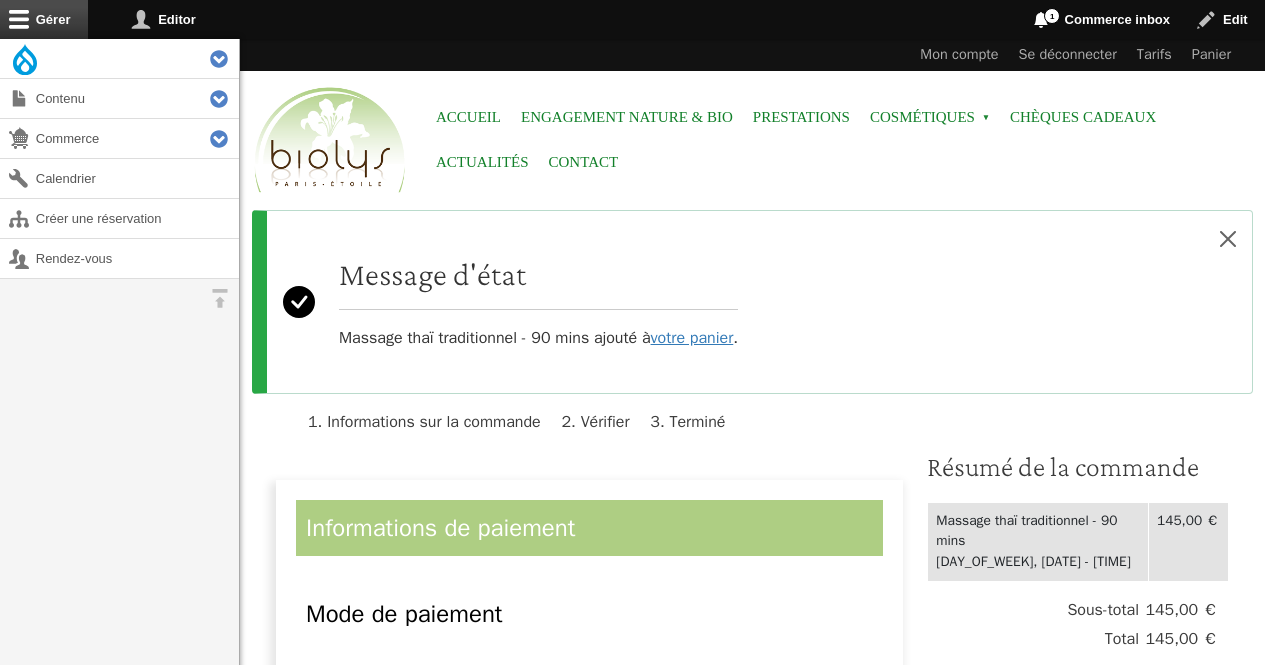scroll, scrollTop: 0, scrollLeft: 0, axis: both 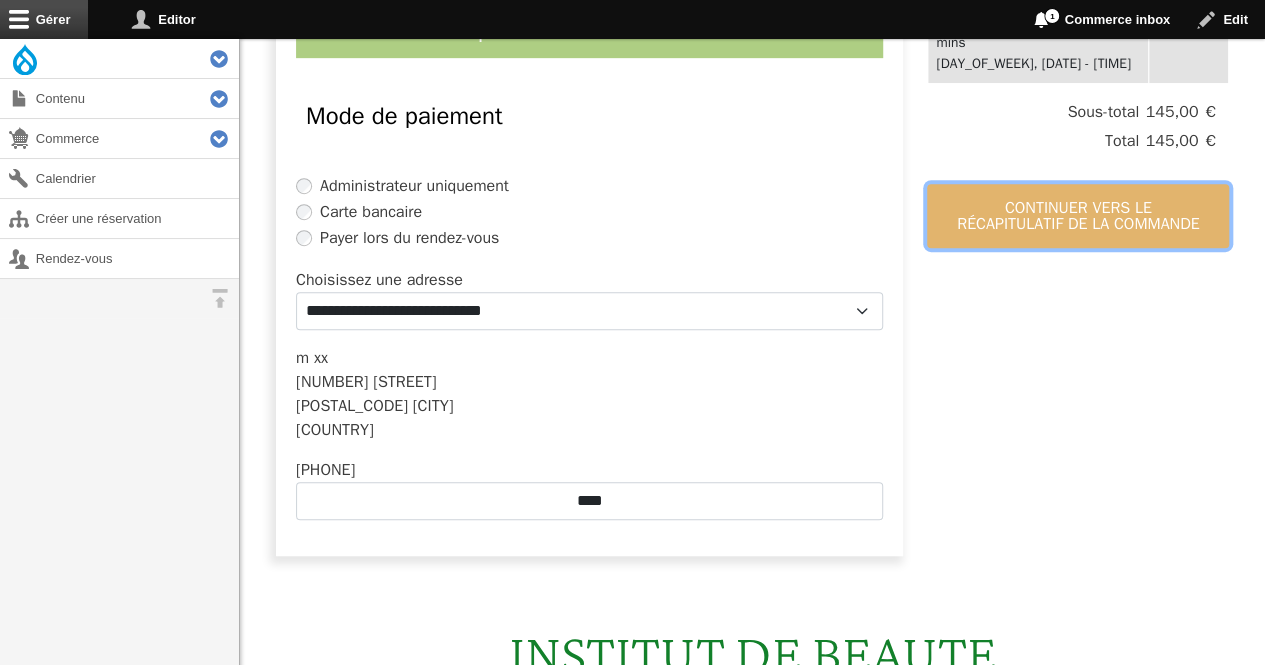 click on "Continuer vers le récapitulatif de la commande" at bounding box center [1078, 216] 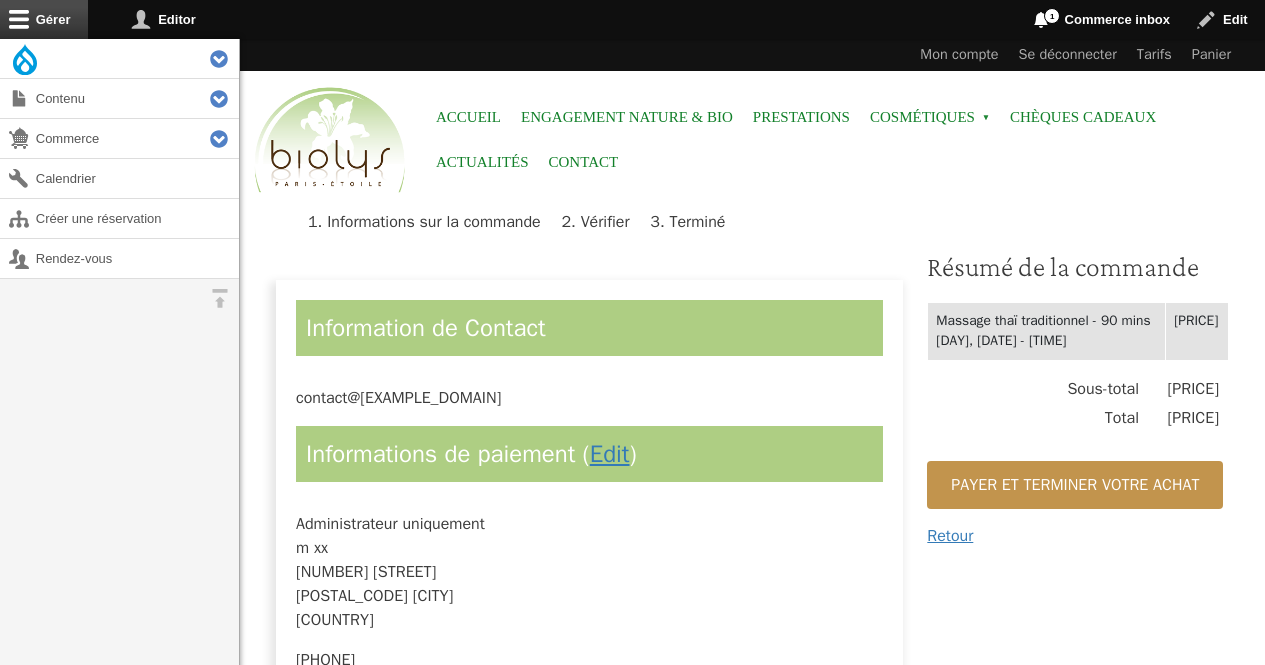 scroll, scrollTop: 0, scrollLeft: 0, axis: both 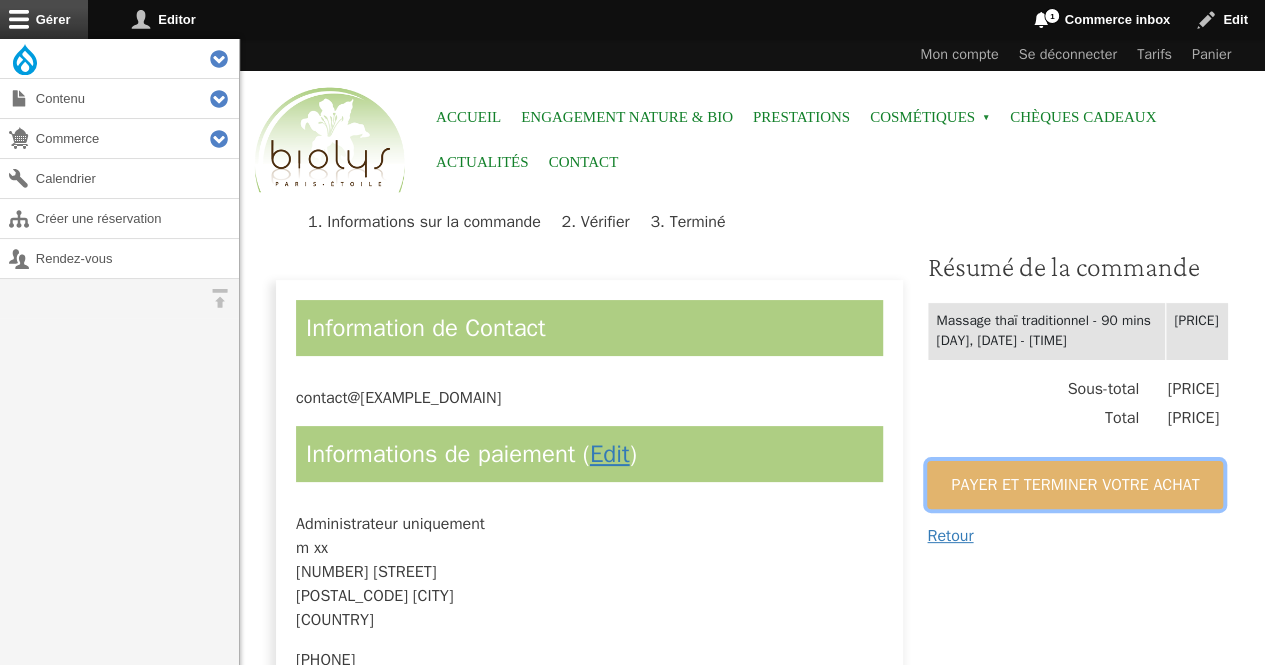 click on "Payer et terminer votre achat" at bounding box center (1075, 485) 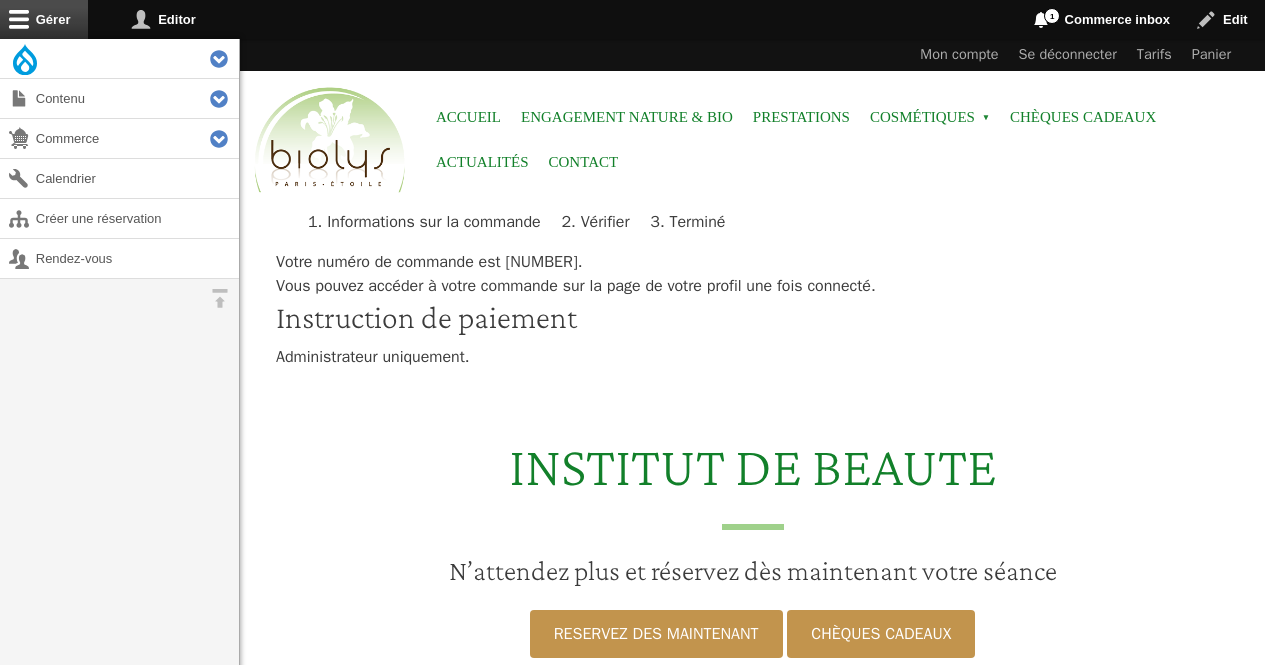 scroll, scrollTop: 0, scrollLeft: 0, axis: both 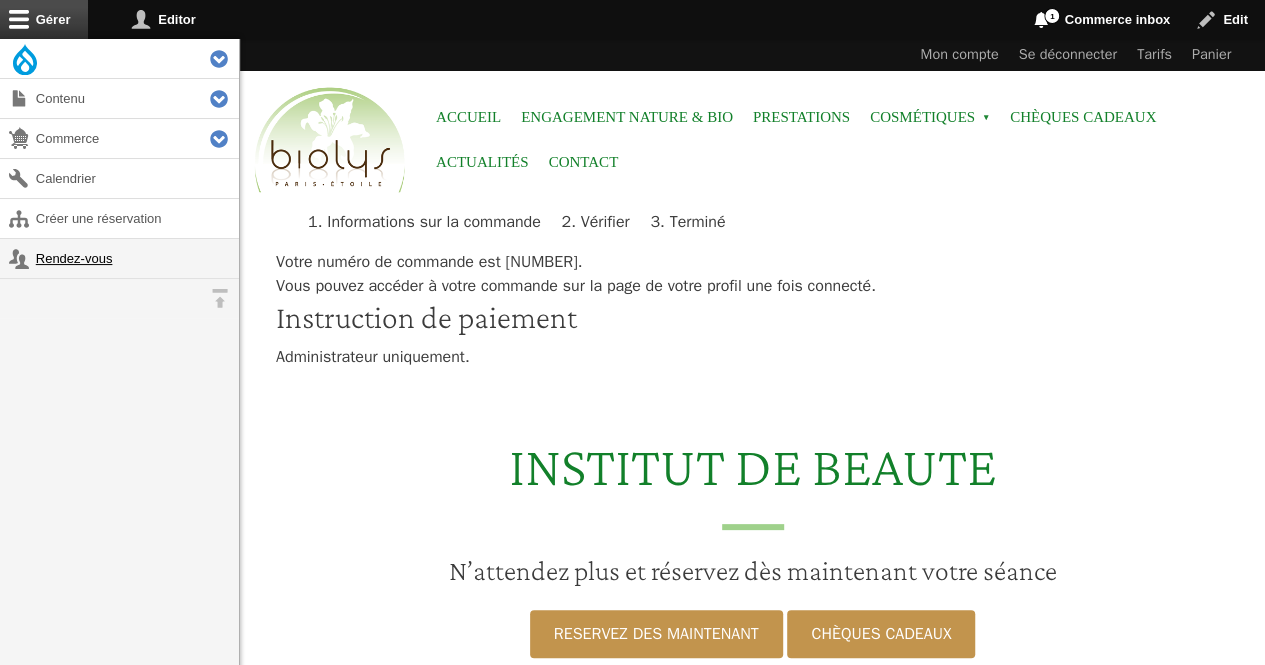 click on "Rendez-vous" at bounding box center (119, 258) 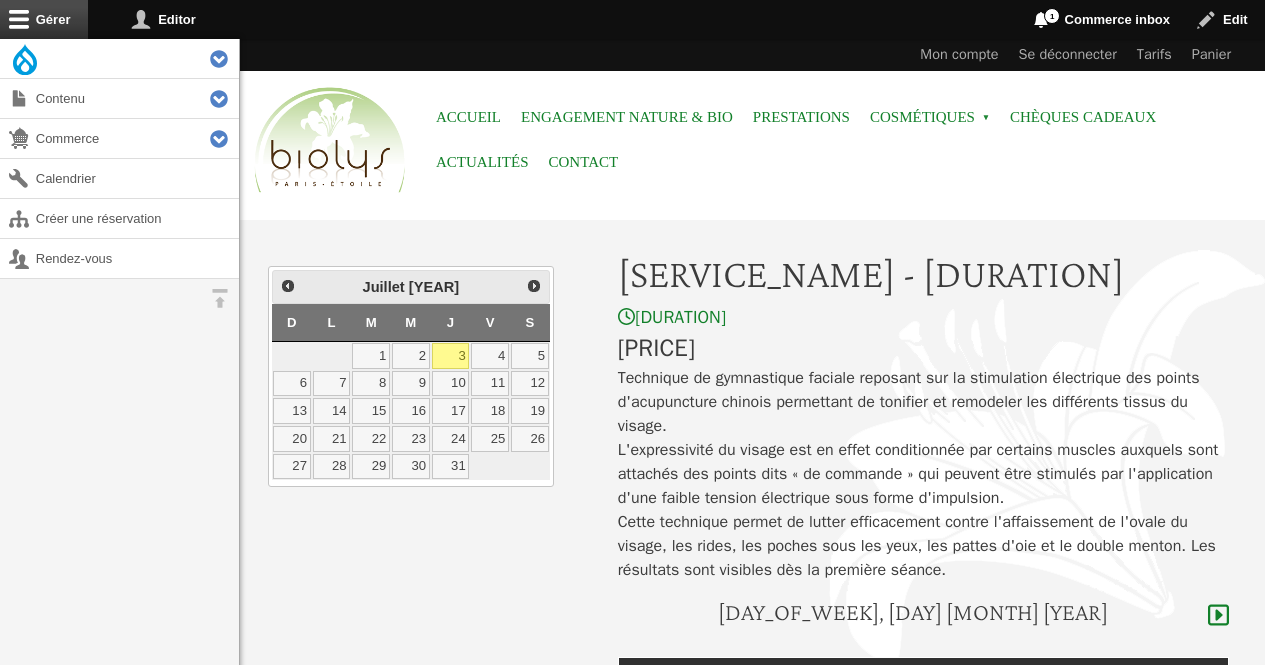 scroll, scrollTop: 0, scrollLeft: 0, axis: both 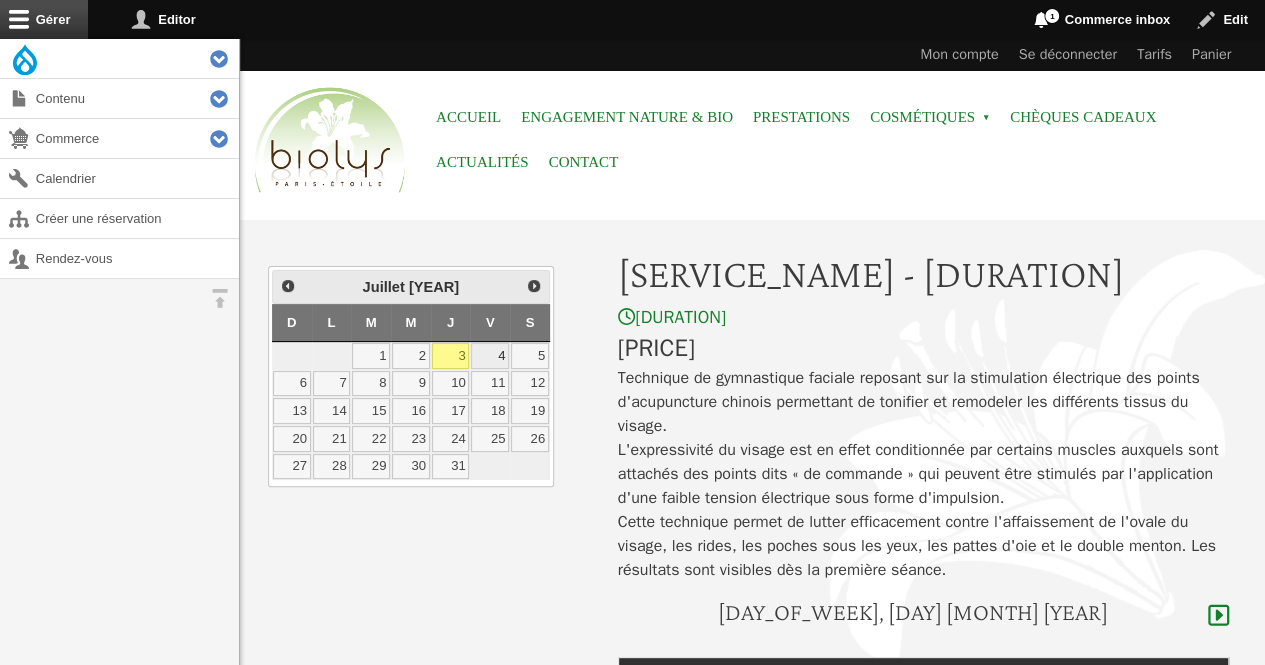 click on "4" at bounding box center (490, 356) 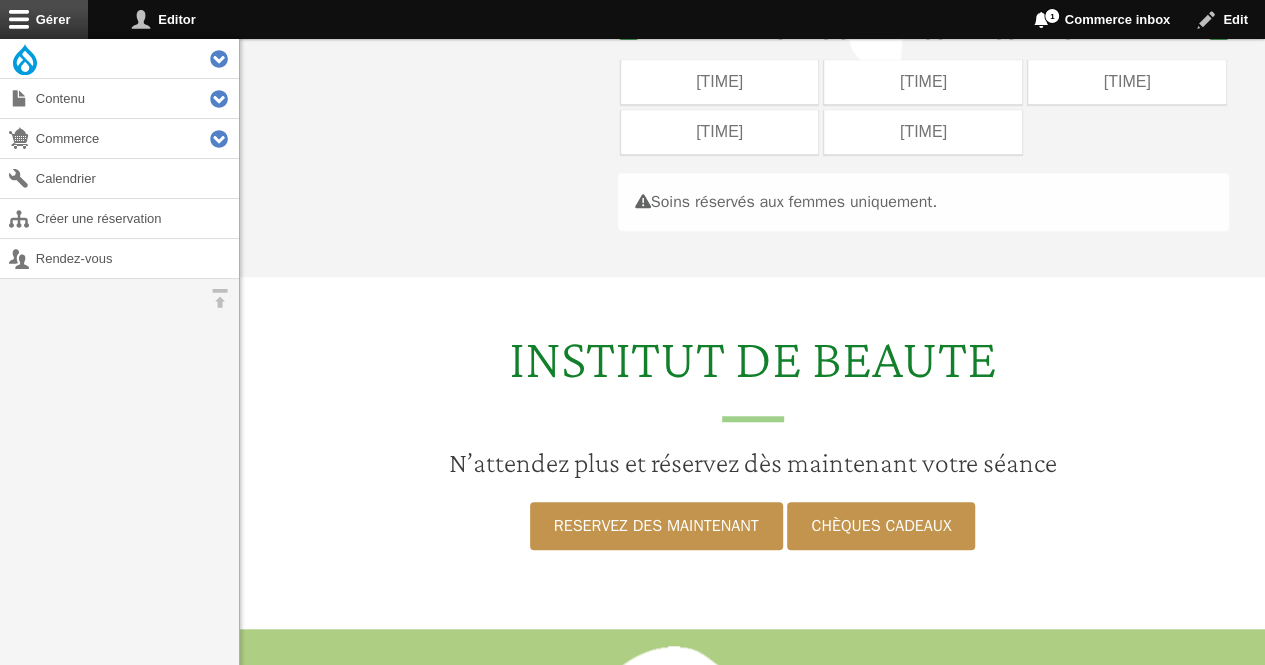 scroll, scrollTop: 597, scrollLeft: 0, axis: vertical 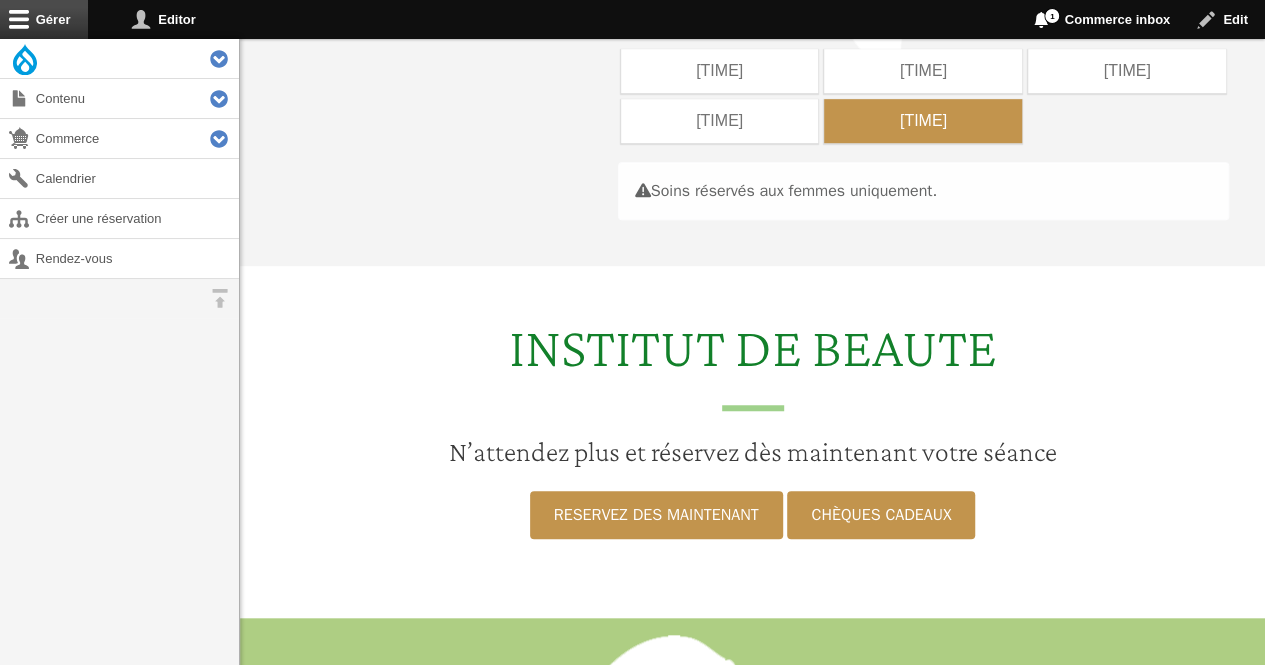 click on "17:30" at bounding box center [923, 121] 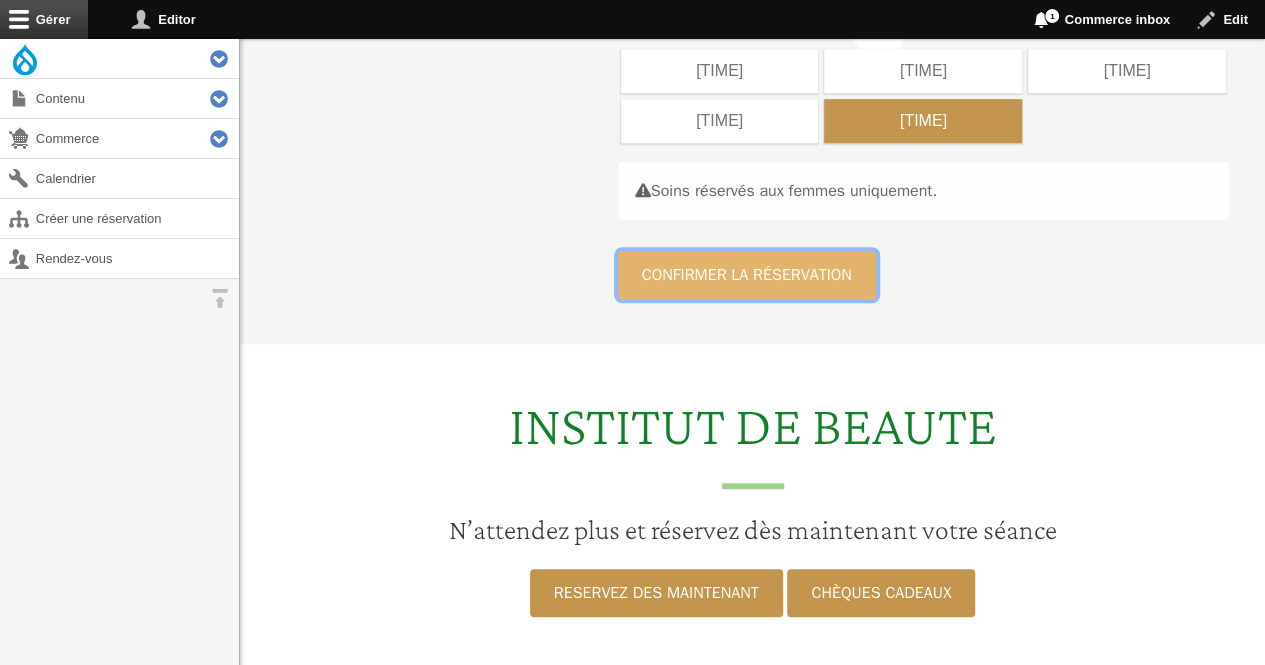 click on "Confirmer la réservation" at bounding box center [747, 275] 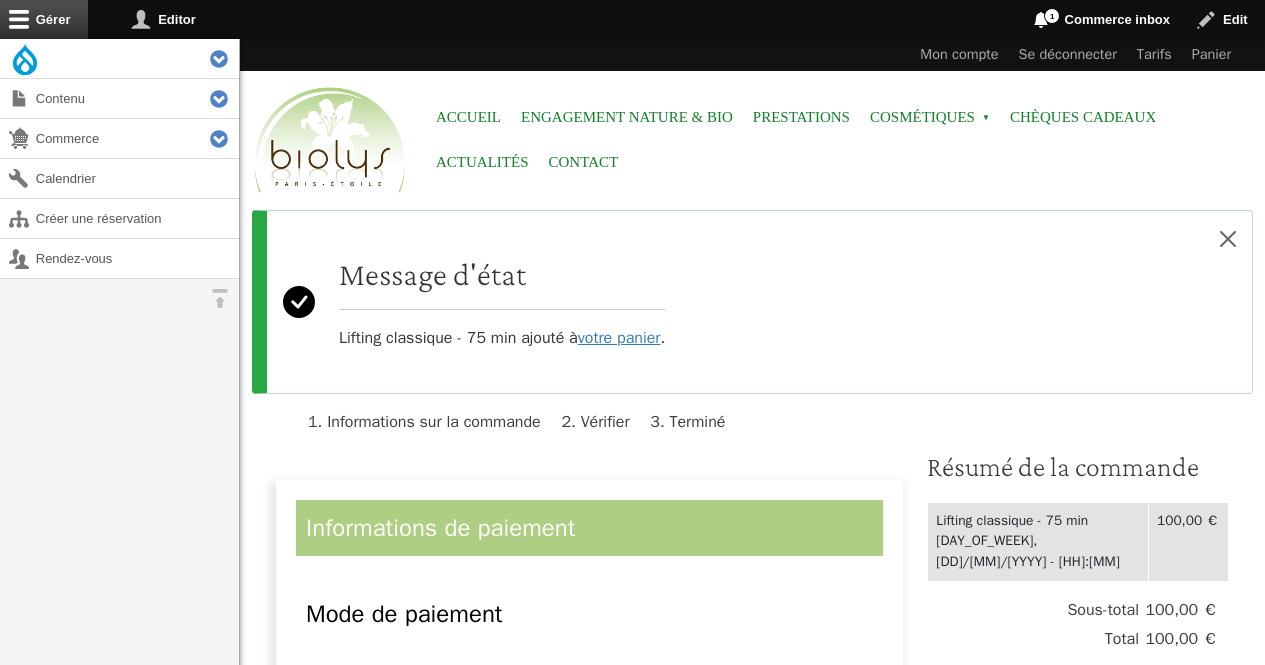 scroll, scrollTop: 0, scrollLeft: 0, axis: both 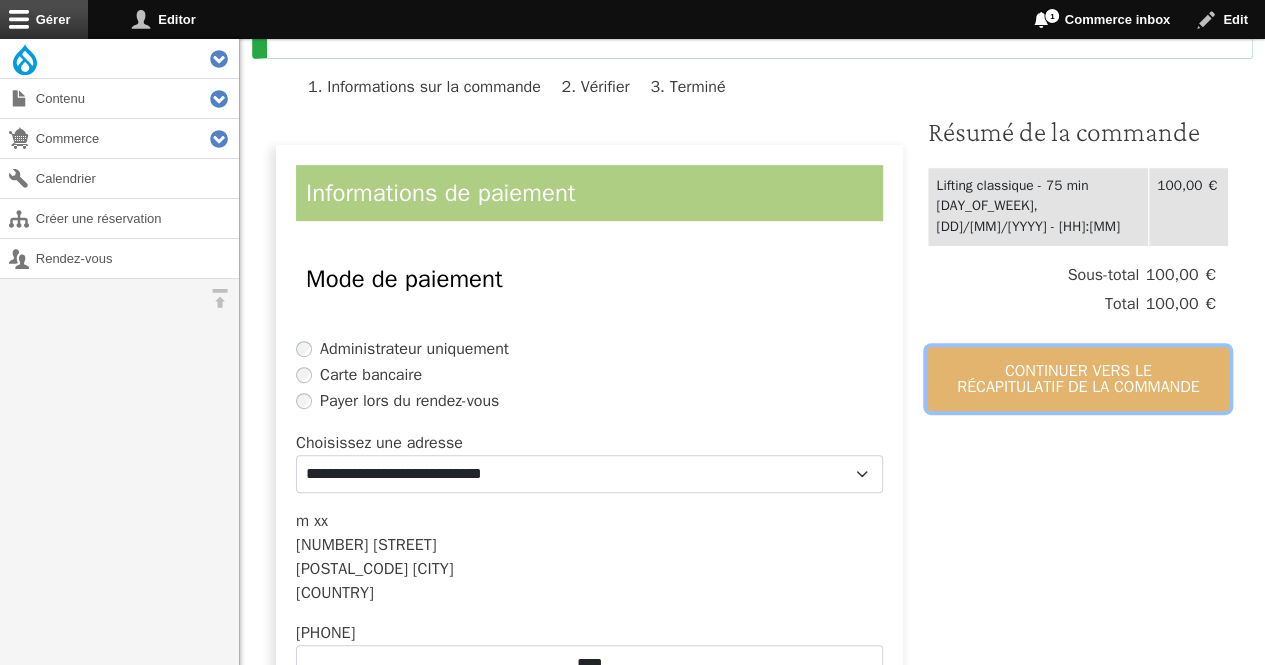 click on "Continuer vers le récapitulatif de la commande" at bounding box center [1078, 379] 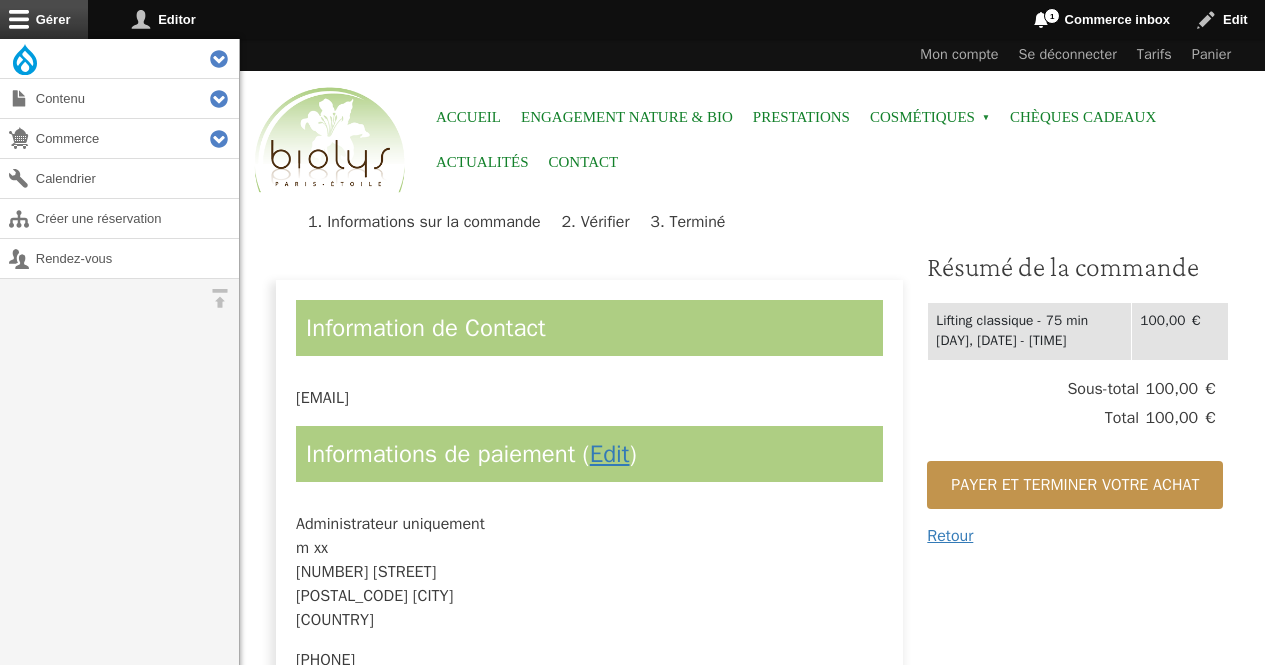 scroll, scrollTop: 0, scrollLeft: 0, axis: both 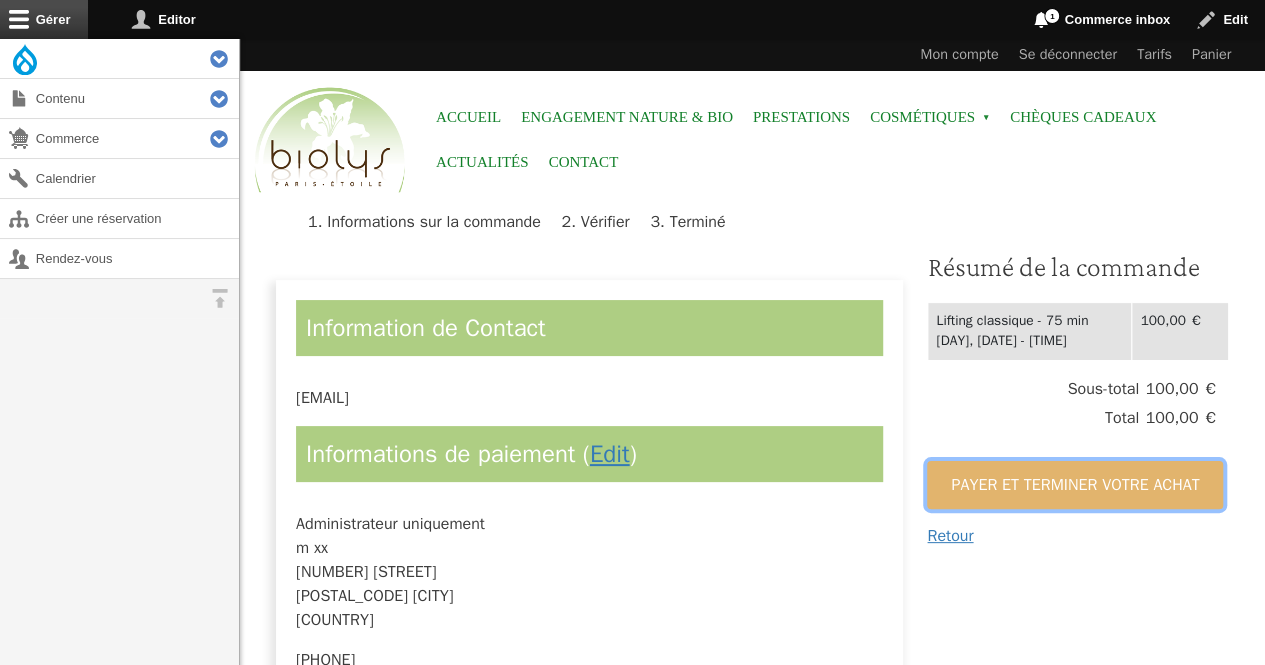 click on "Payer et terminer votre achat" at bounding box center (1075, 485) 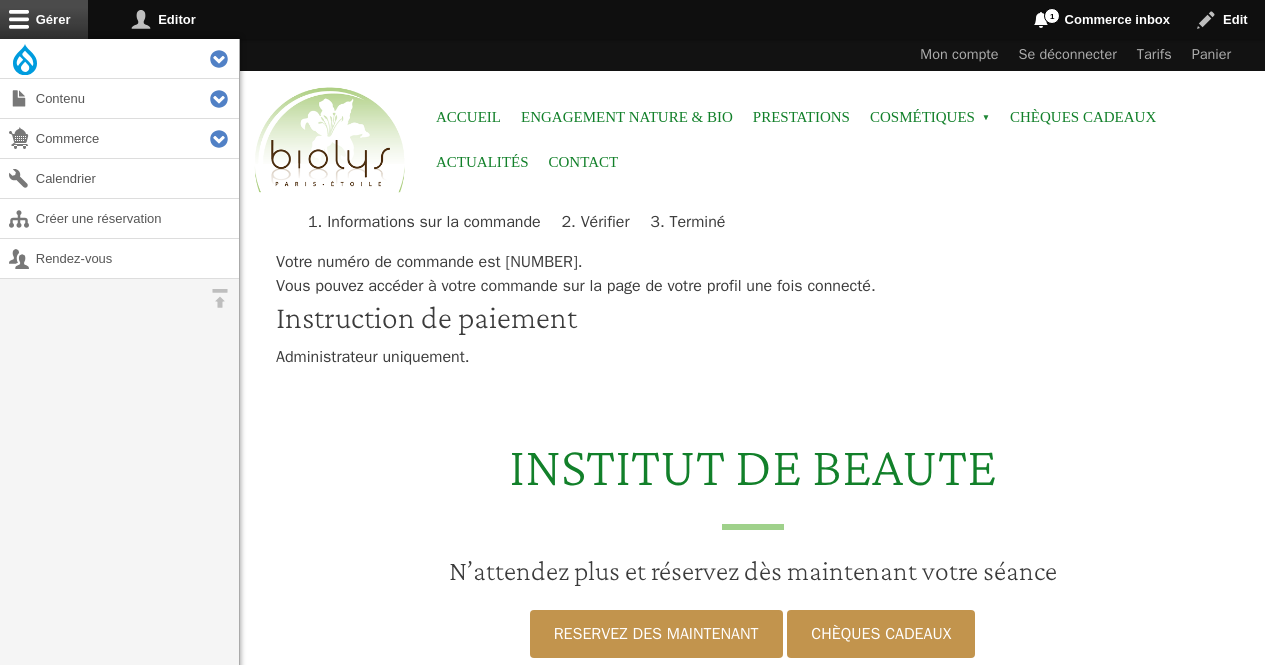 scroll, scrollTop: 0, scrollLeft: 0, axis: both 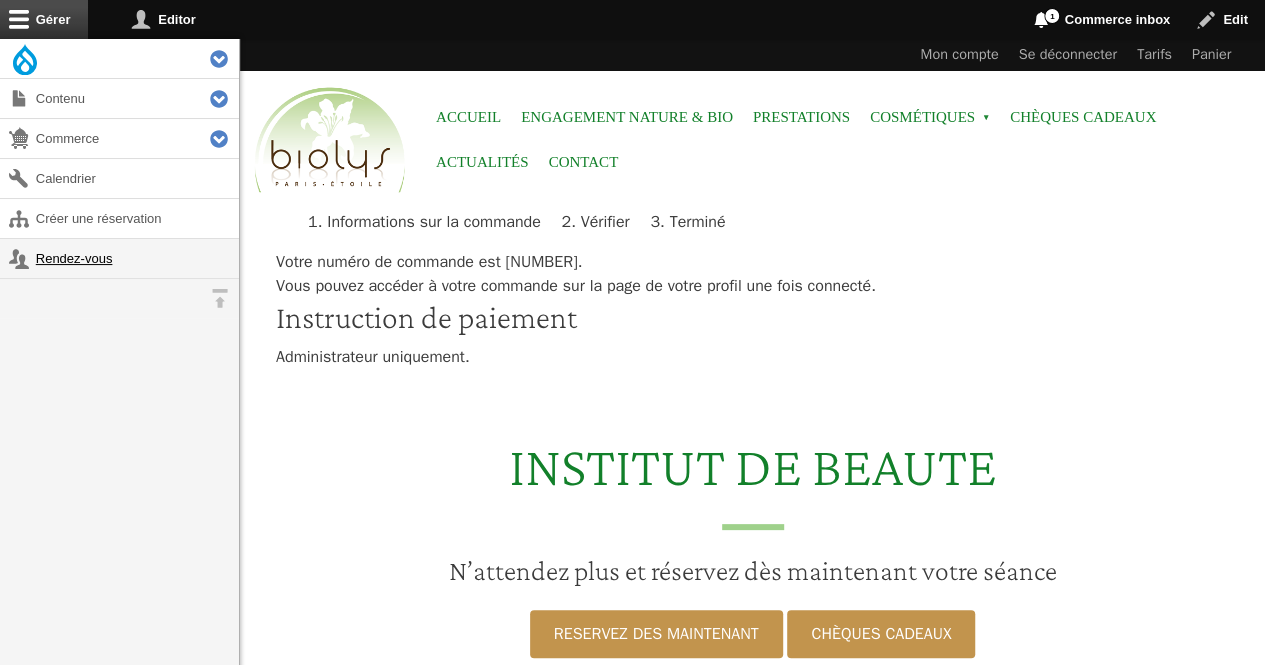 click on "Rendez-vous" at bounding box center (119, 258) 